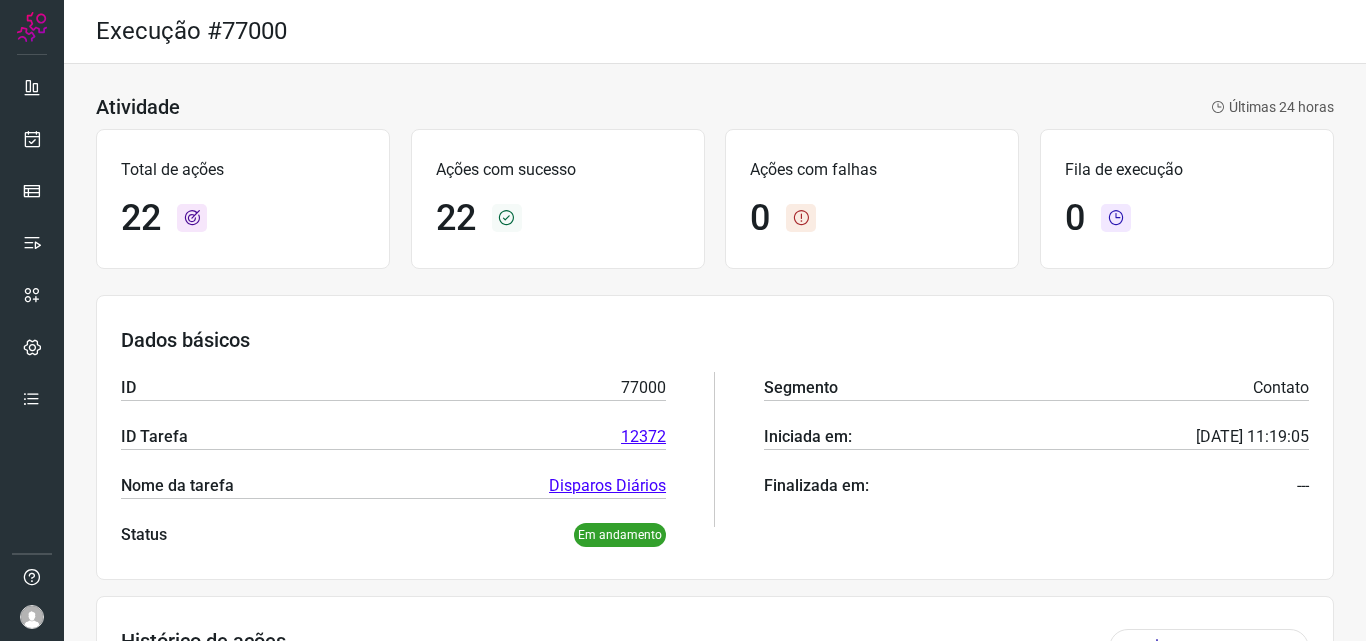 scroll, scrollTop: 0, scrollLeft: 0, axis: both 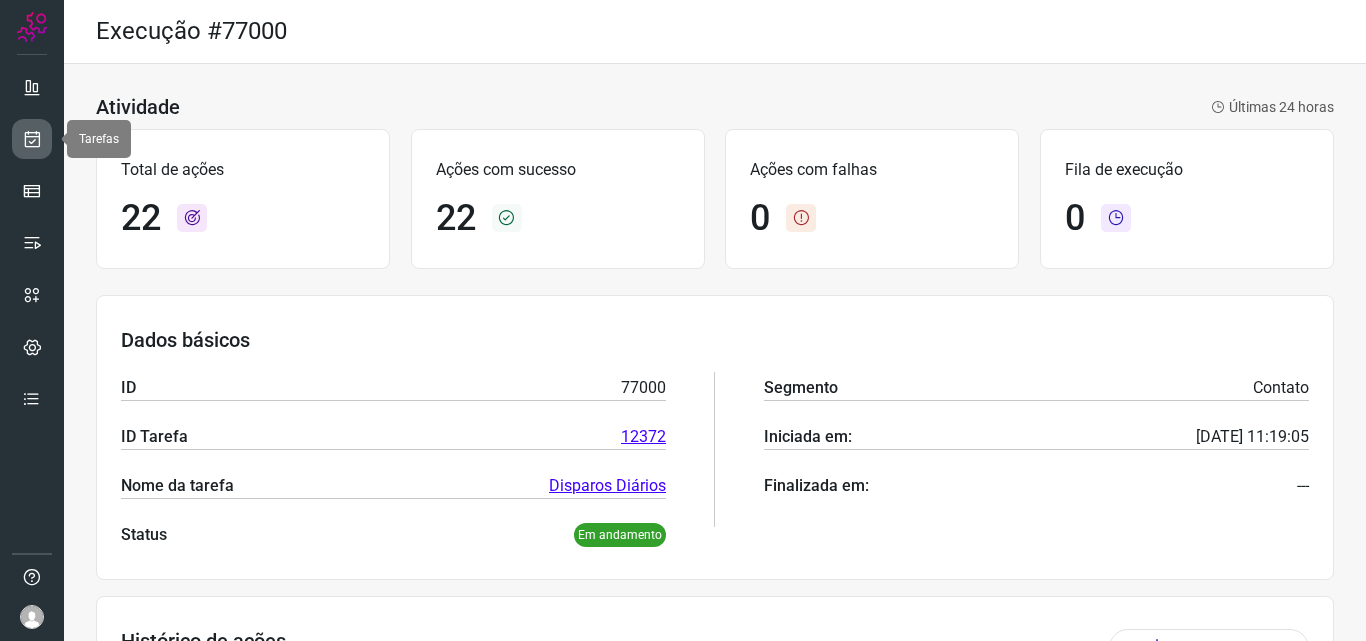 click at bounding box center (32, 139) 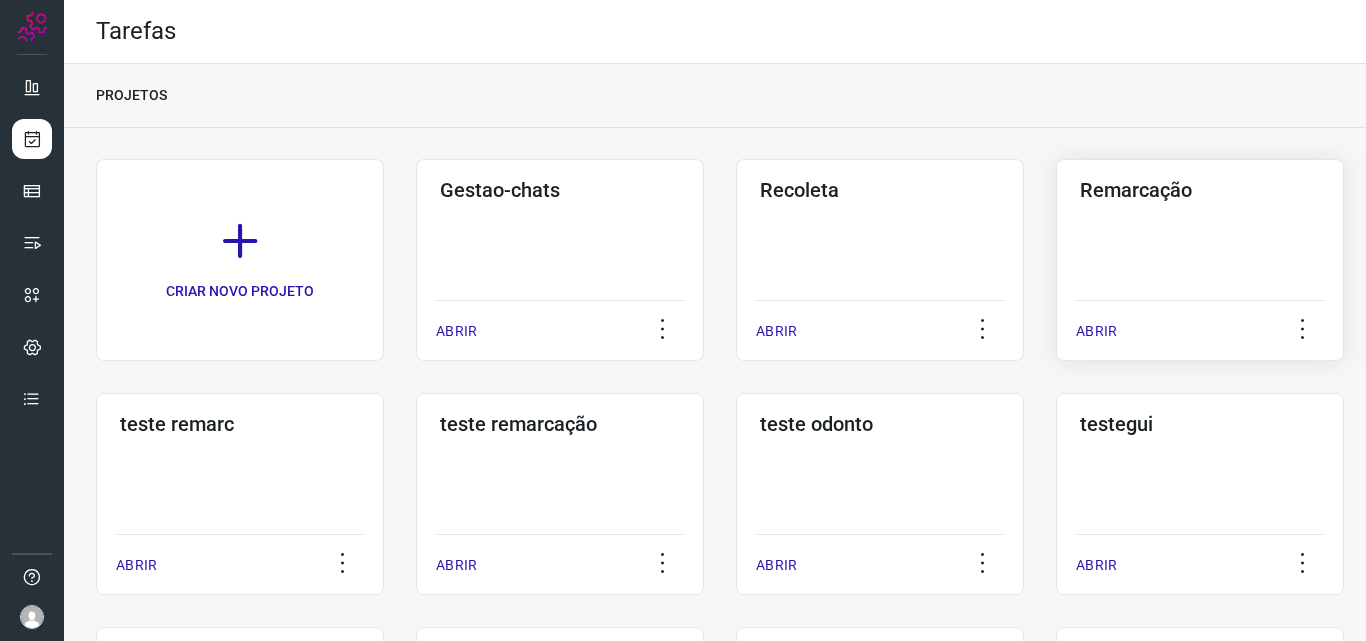 click on "Remarcação" at bounding box center [1200, 190] 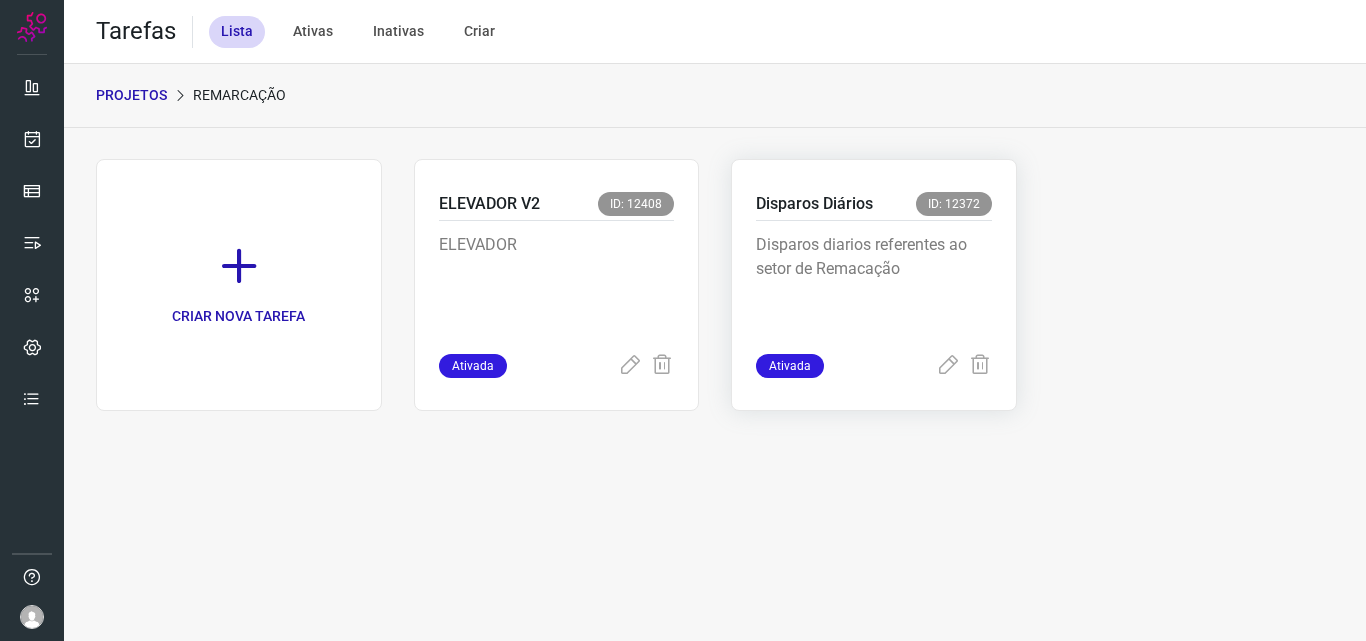 click on "Disparos diarios referentes ao setor de Remacação" at bounding box center (874, 283) 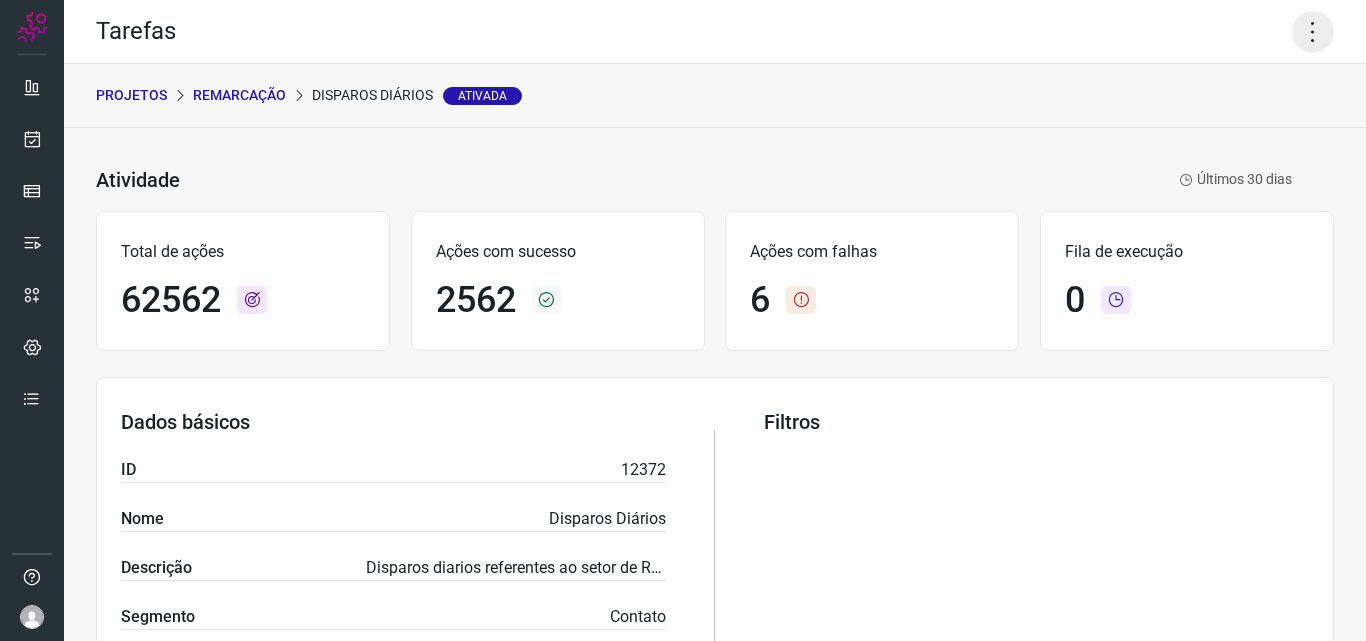 click 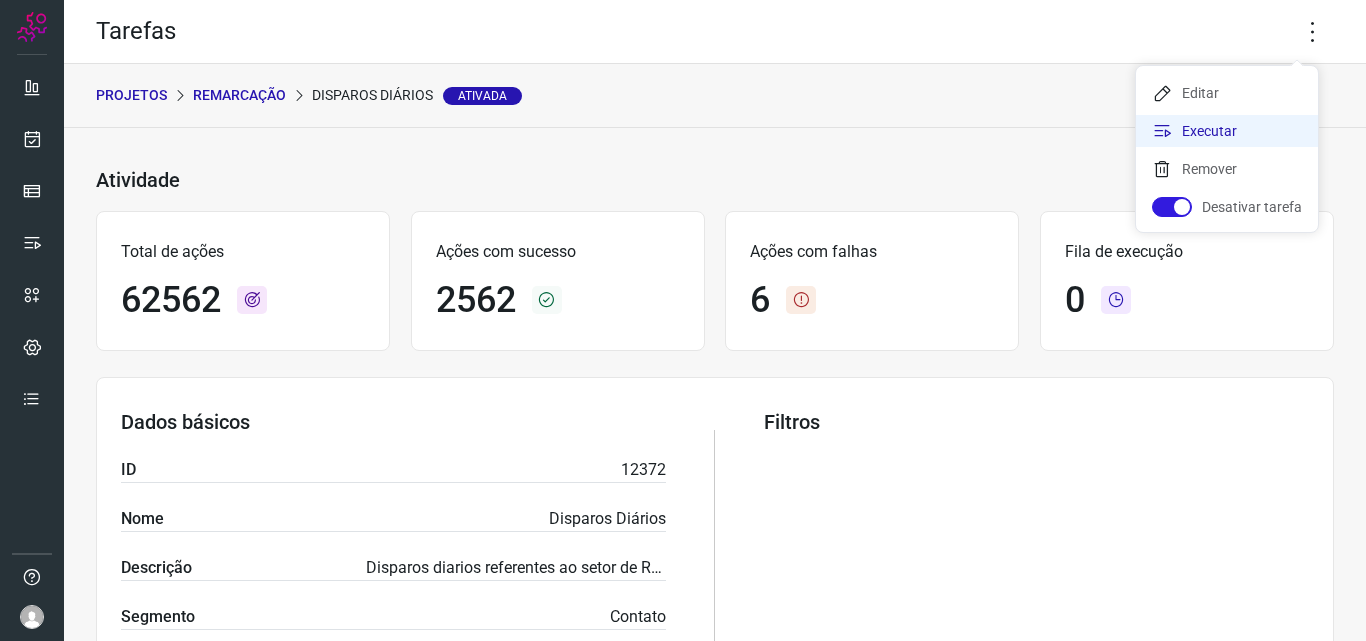 click on "Executar" 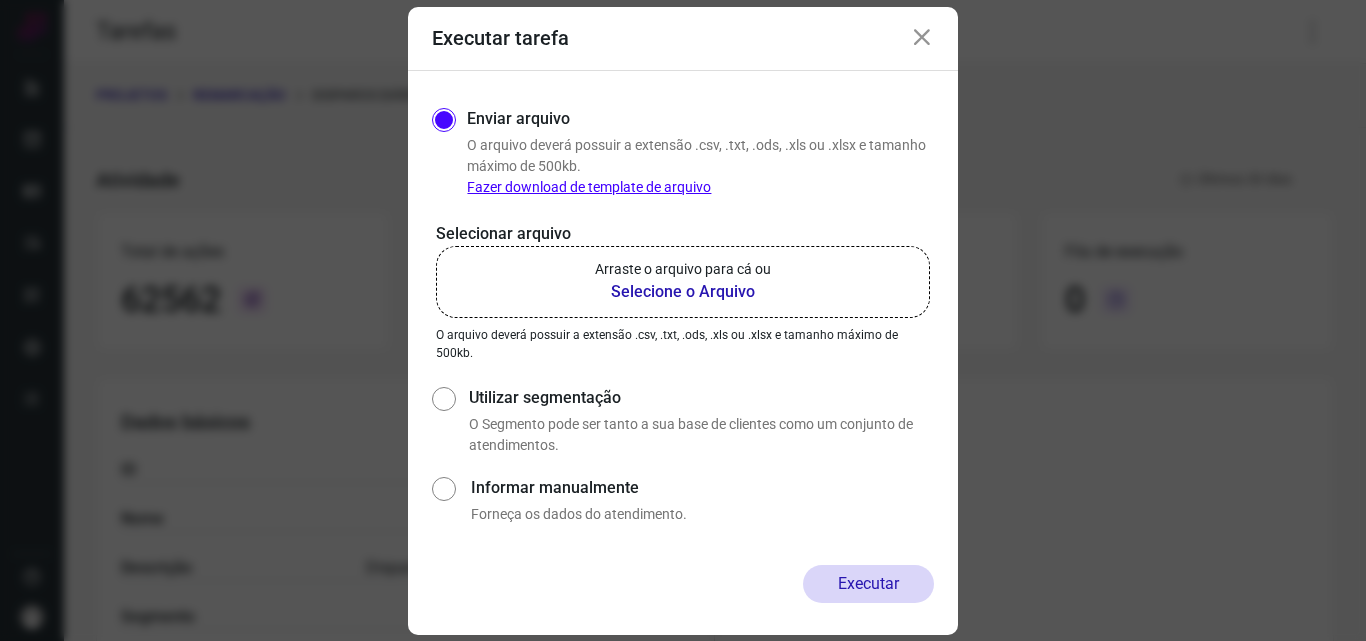 click on "Selecione o Arquivo" at bounding box center [683, 292] 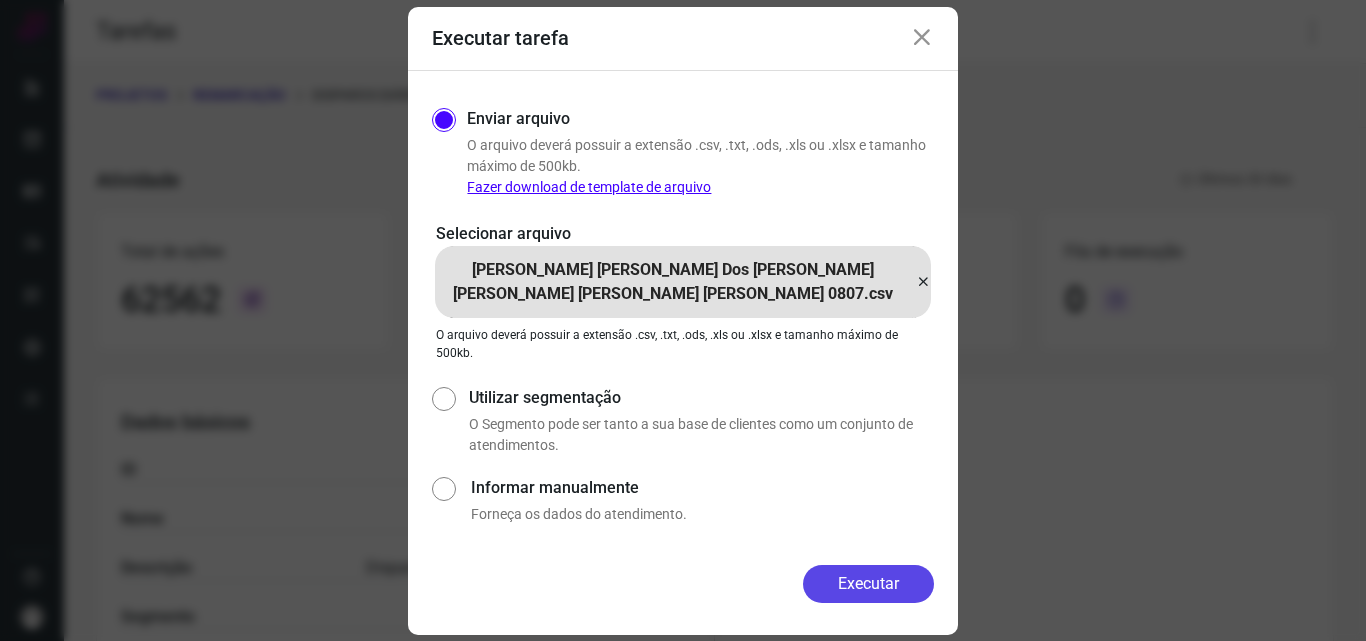 click on "Executar" at bounding box center (868, 584) 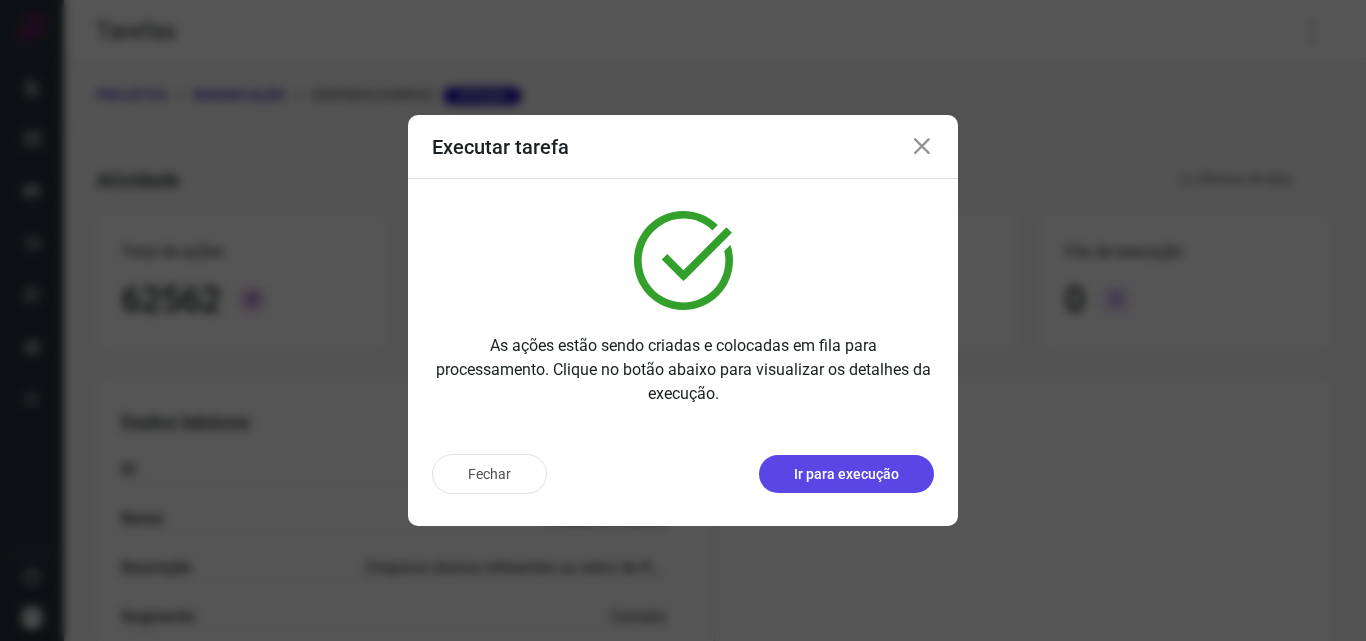 click on "Ir para execução" at bounding box center (846, 474) 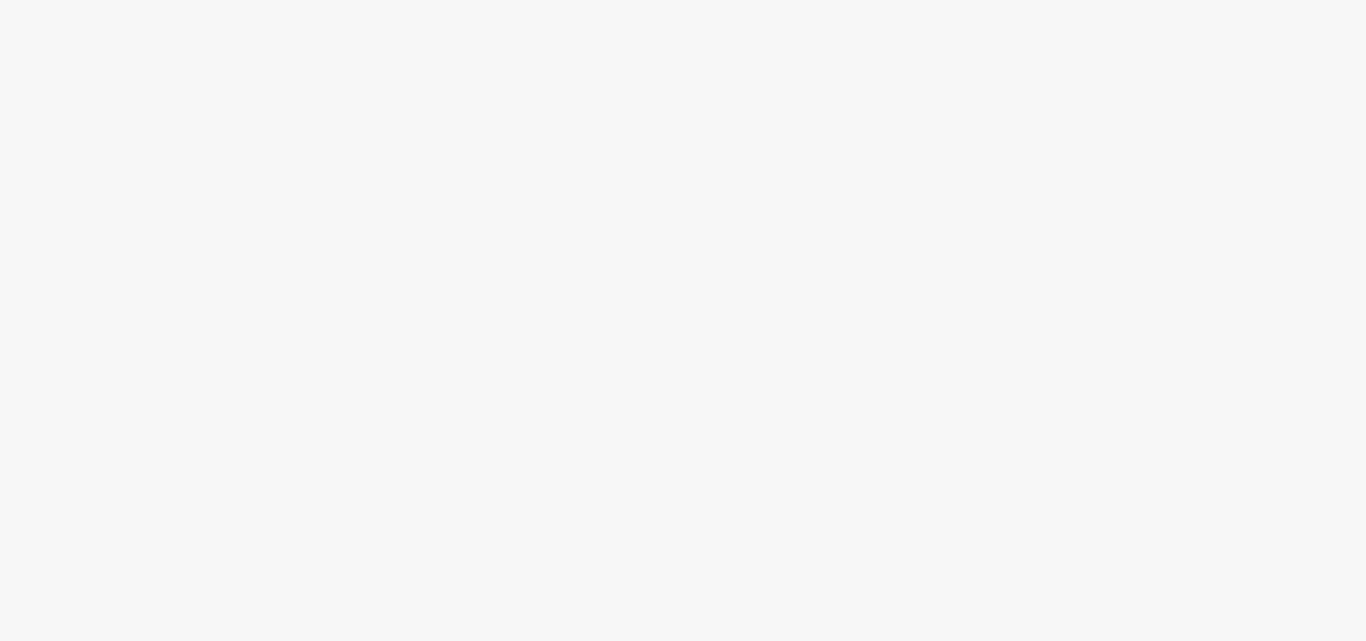 scroll, scrollTop: 0, scrollLeft: 0, axis: both 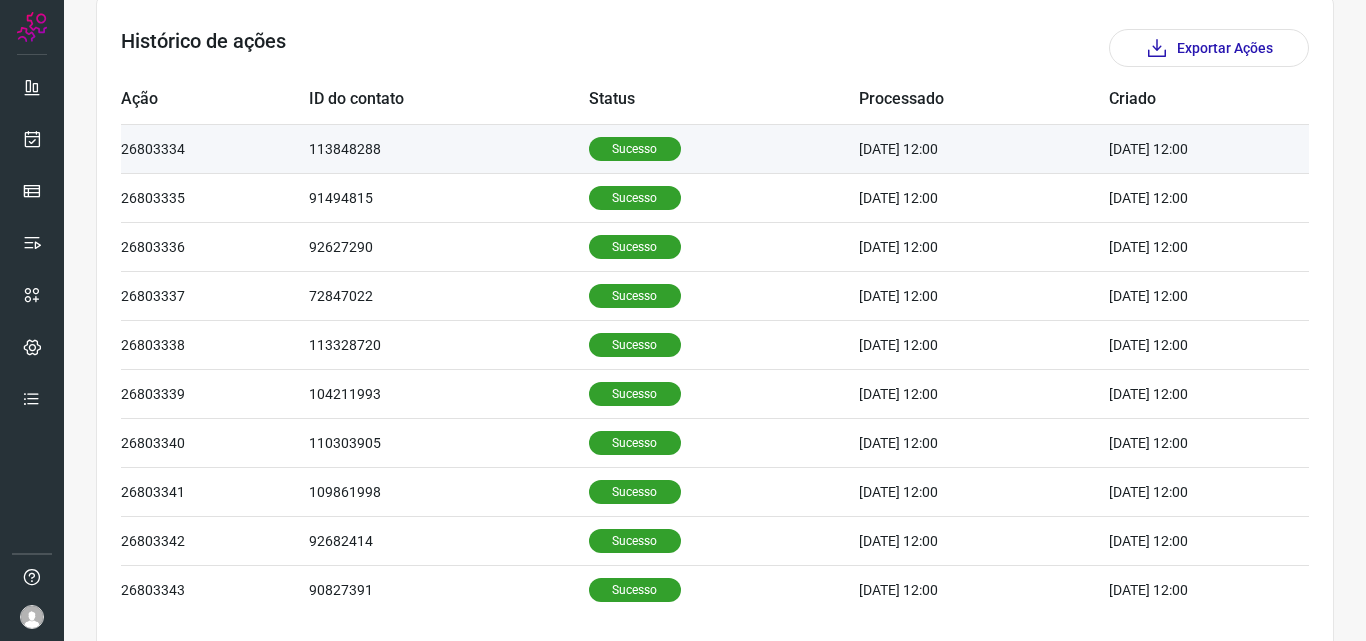 click on "Sucesso" at bounding box center [724, 148] 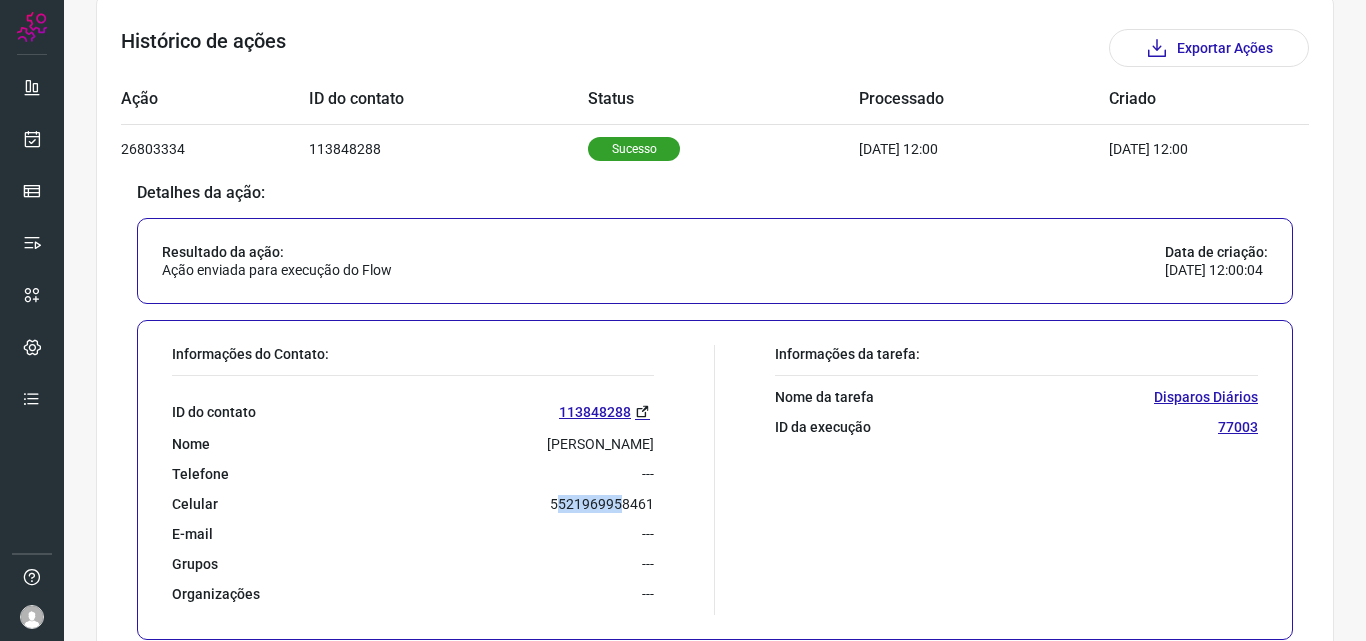 drag, startPoint x: 550, startPoint y: 499, endPoint x: 582, endPoint y: 507, distance: 32.984844 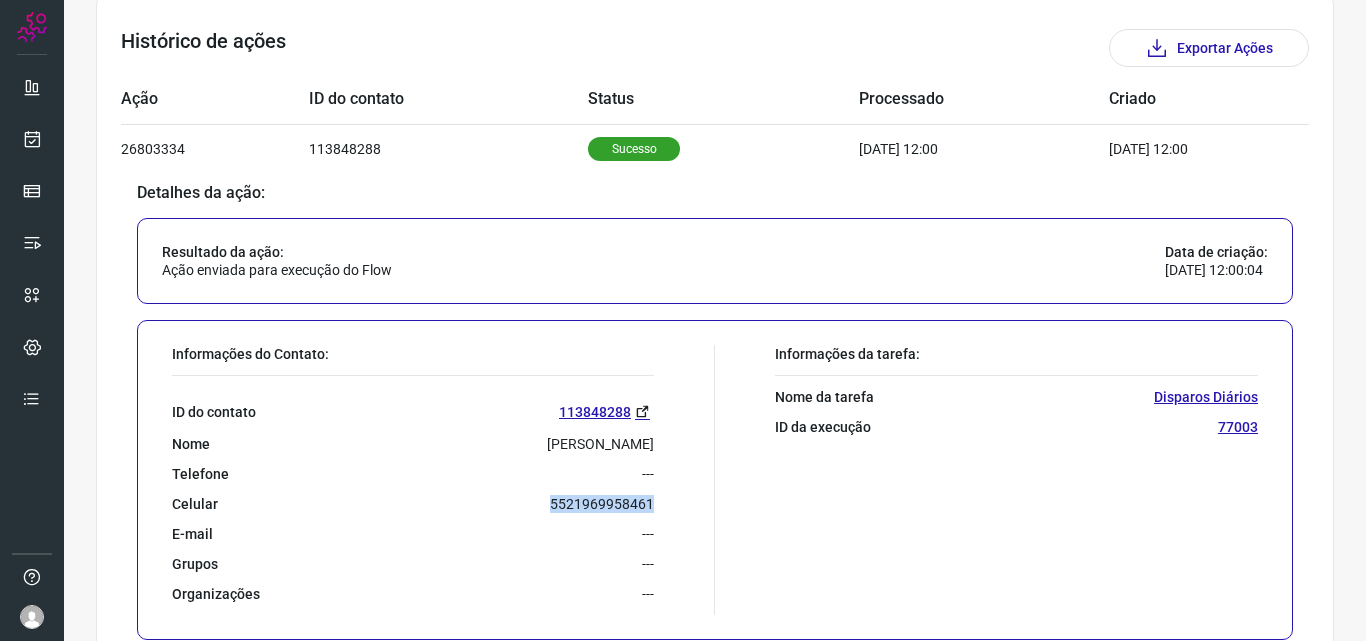 drag, startPoint x: 546, startPoint y: 504, endPoint x: 648, endPoint y: 503, distance: 102.0049 